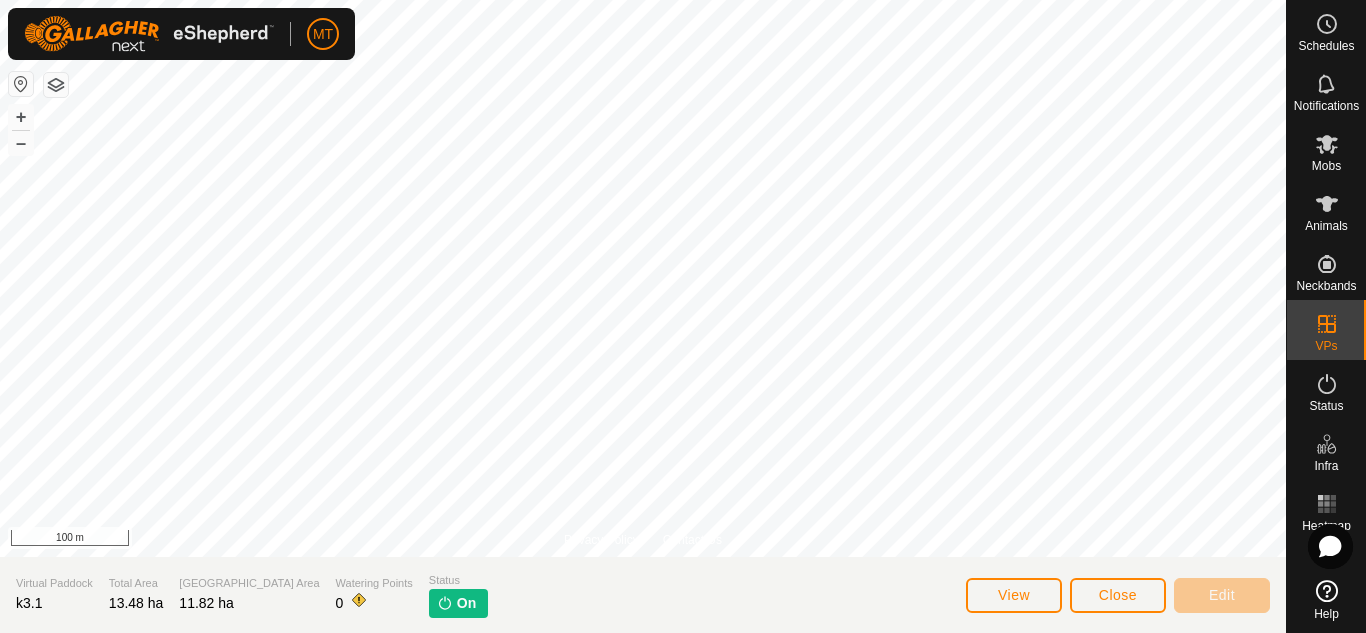 scroll, scrollTop: 0, scrollLeft: 0, axis: both 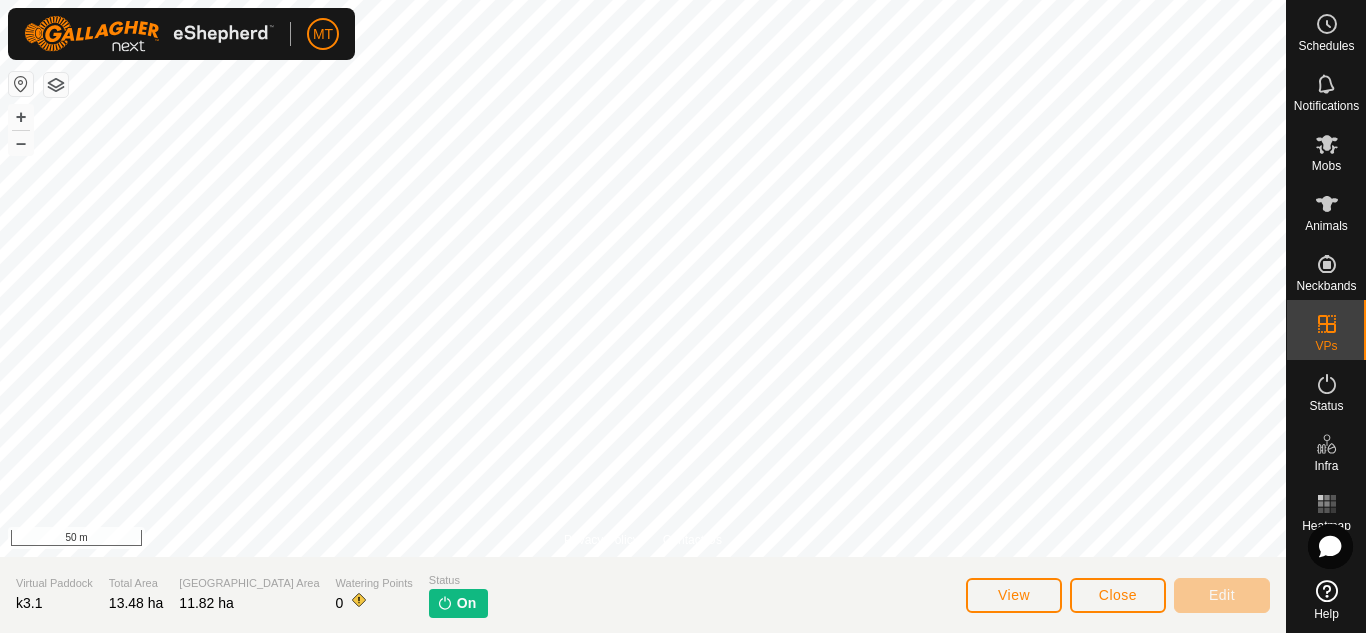 click on "Privacy Policy Contact Us + – ⇧ i 50 m Virtual Paddock k3.1 Total Area 13.48 ha Grazing Area 11.82 ha Watering Points 0 Status On View Close Edit" 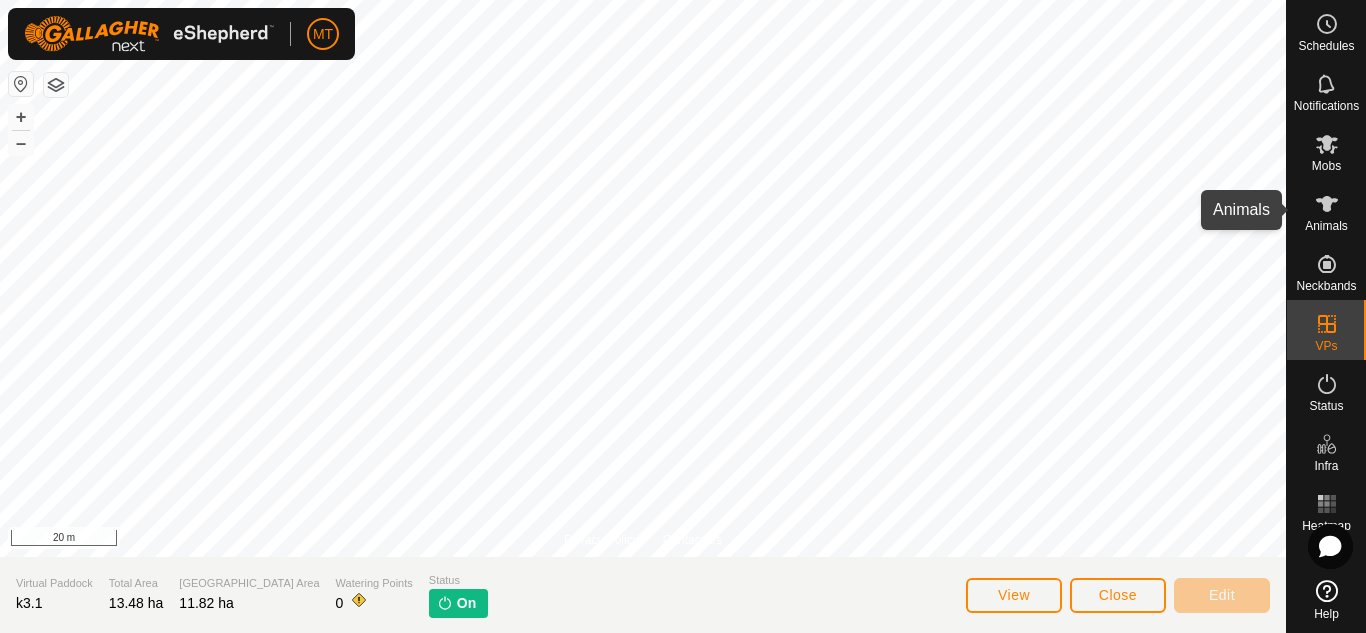 click 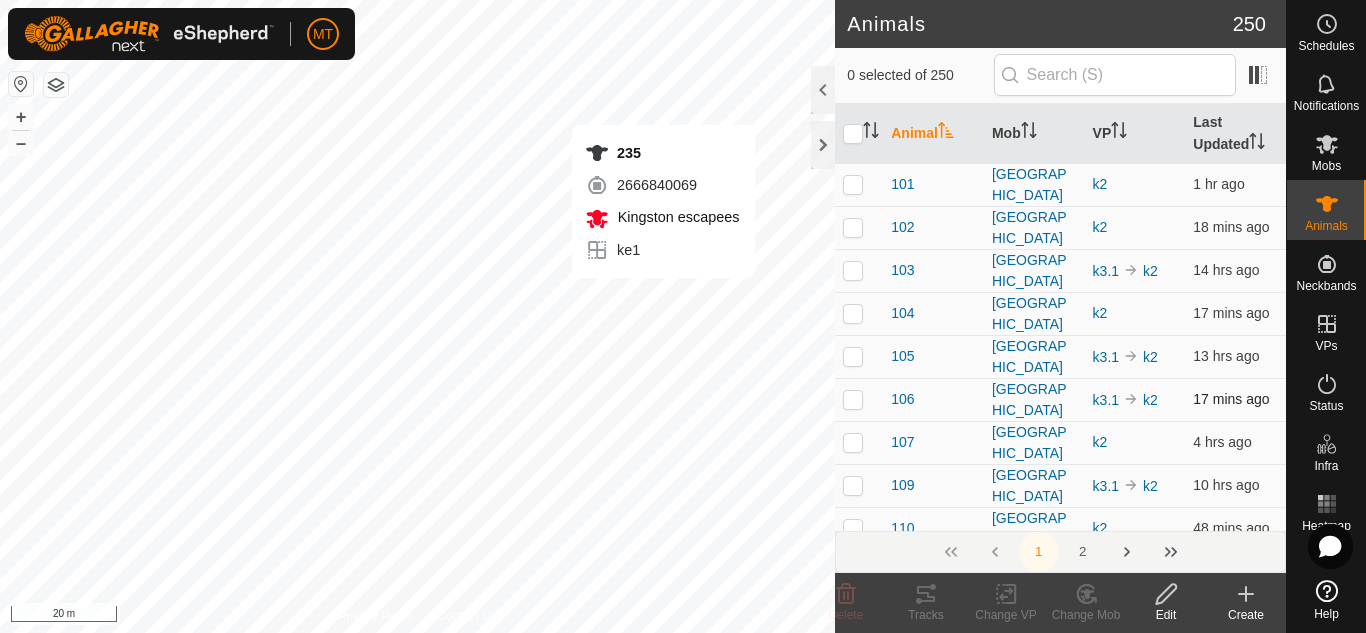 checkbox on "true" 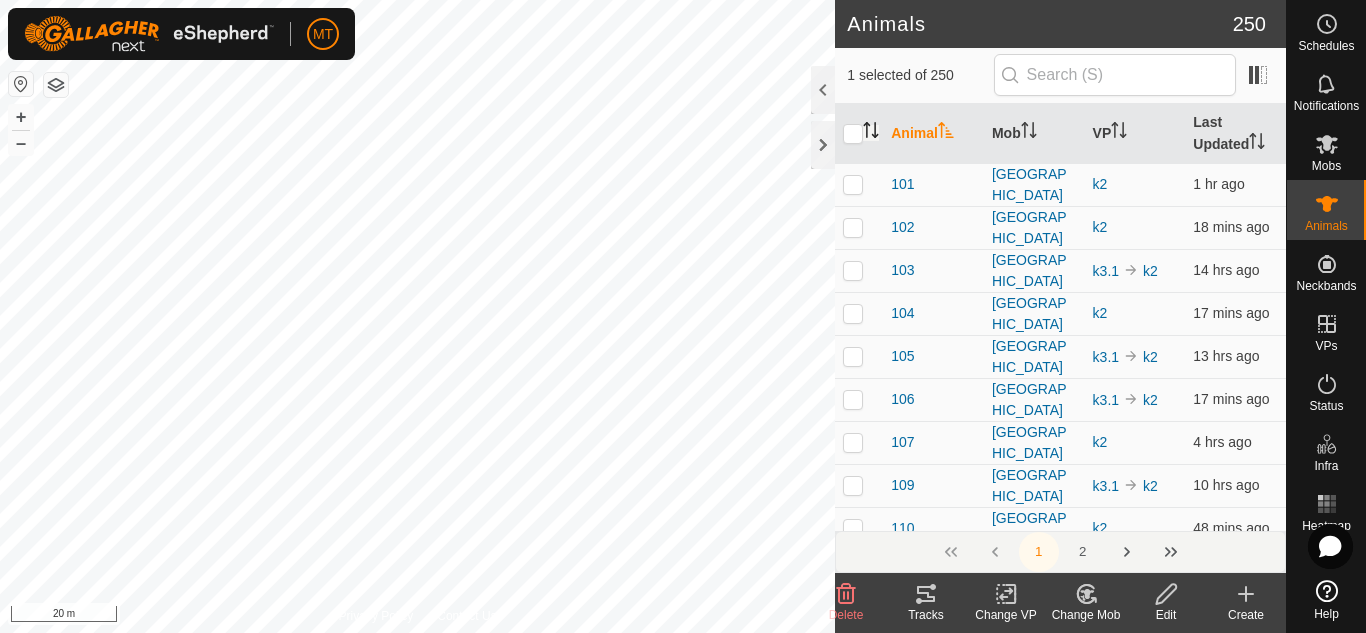 click 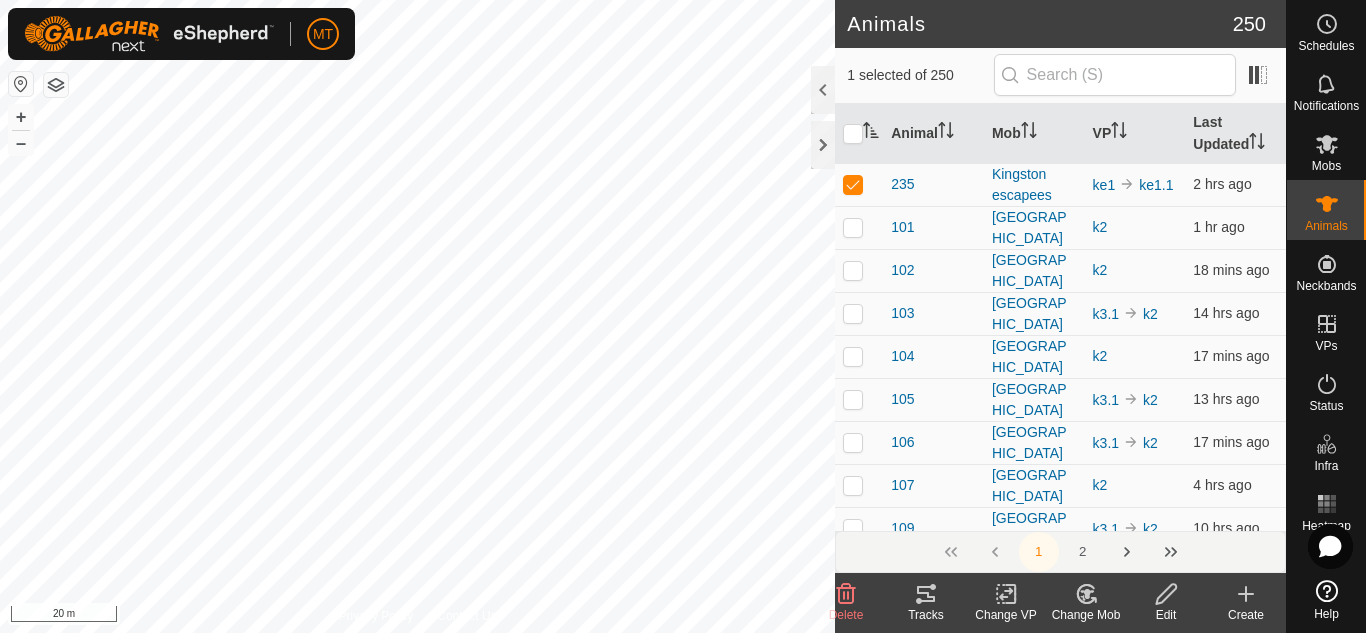 click on "Change Mob" 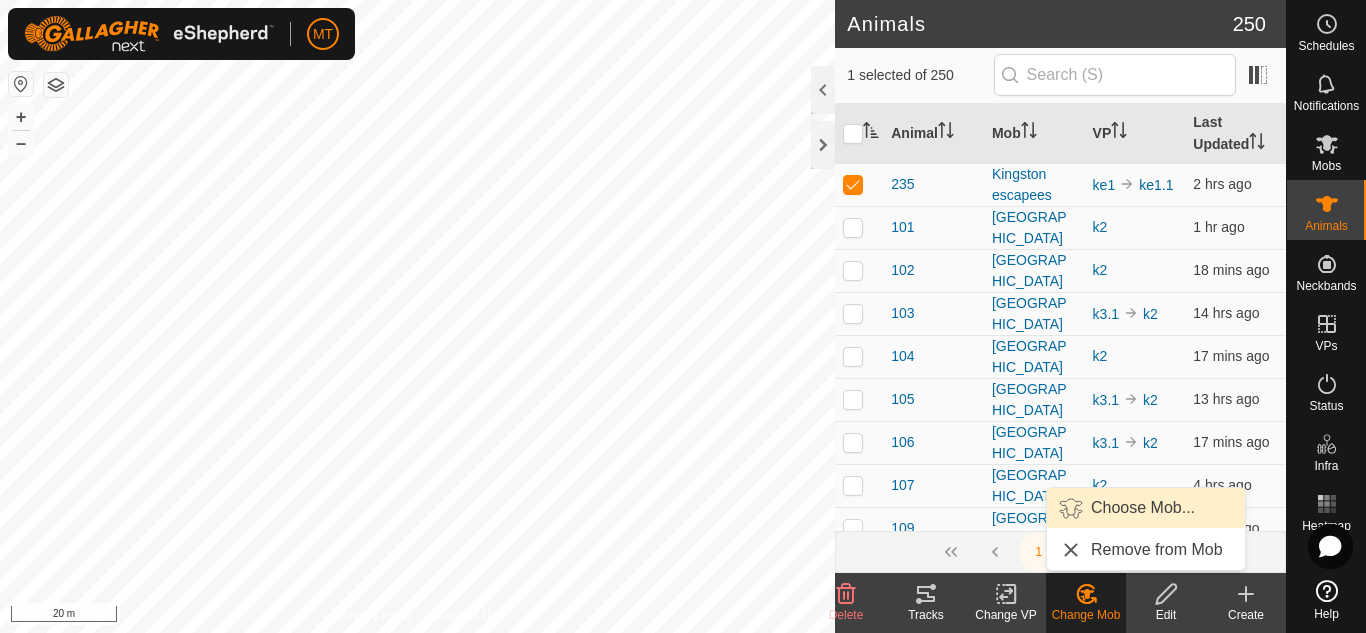 click on "Choose Mob..." at bounding box center (1146, 508) 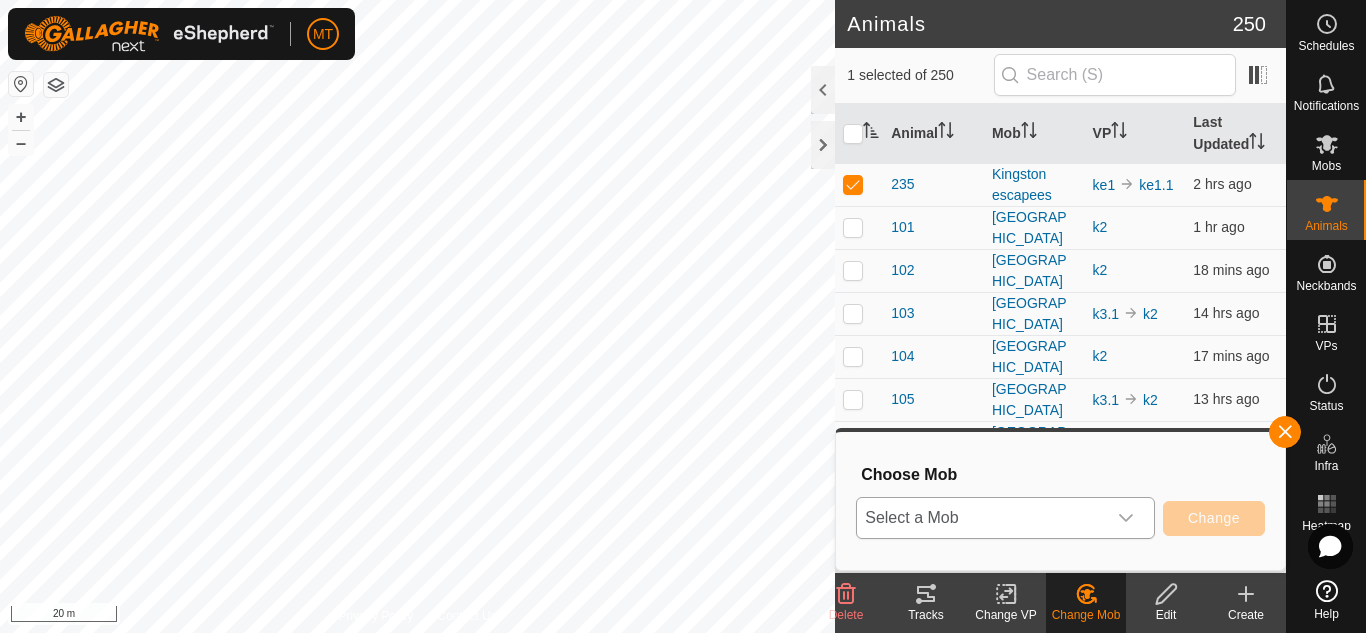 click on "Select a Mob" at bounding box center (981, 518) 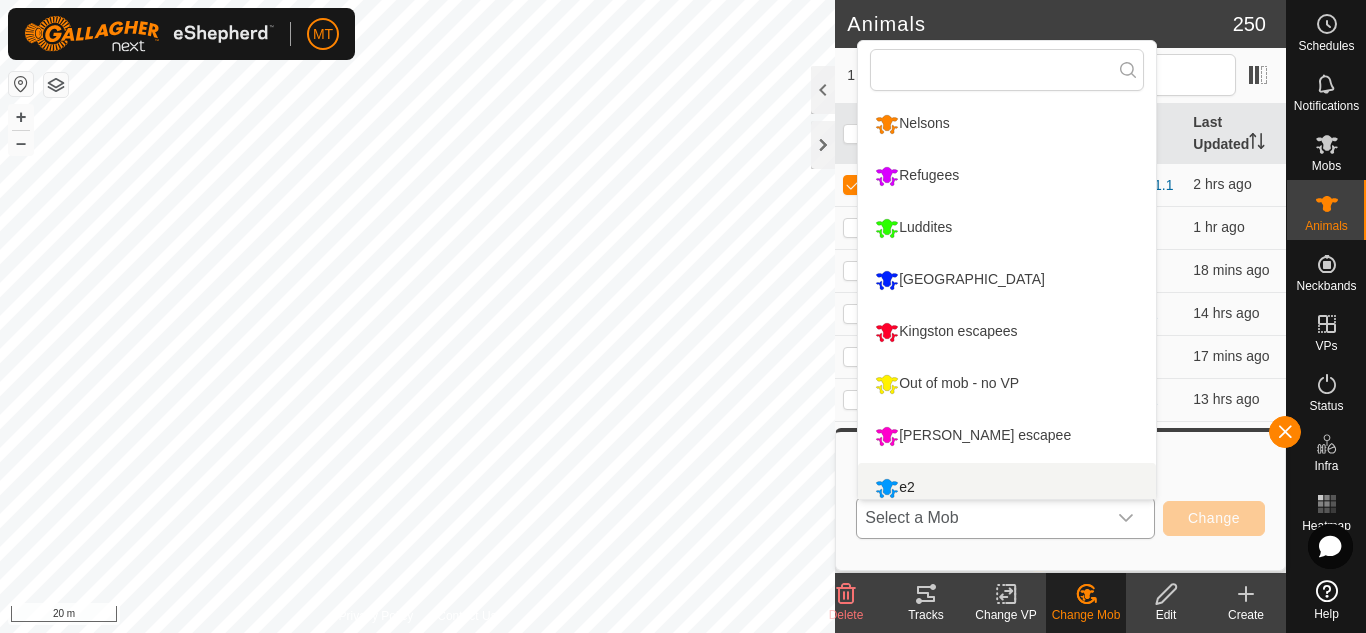 scroll, scrollTop: 14, scrollLeft: 0, axis: vertical 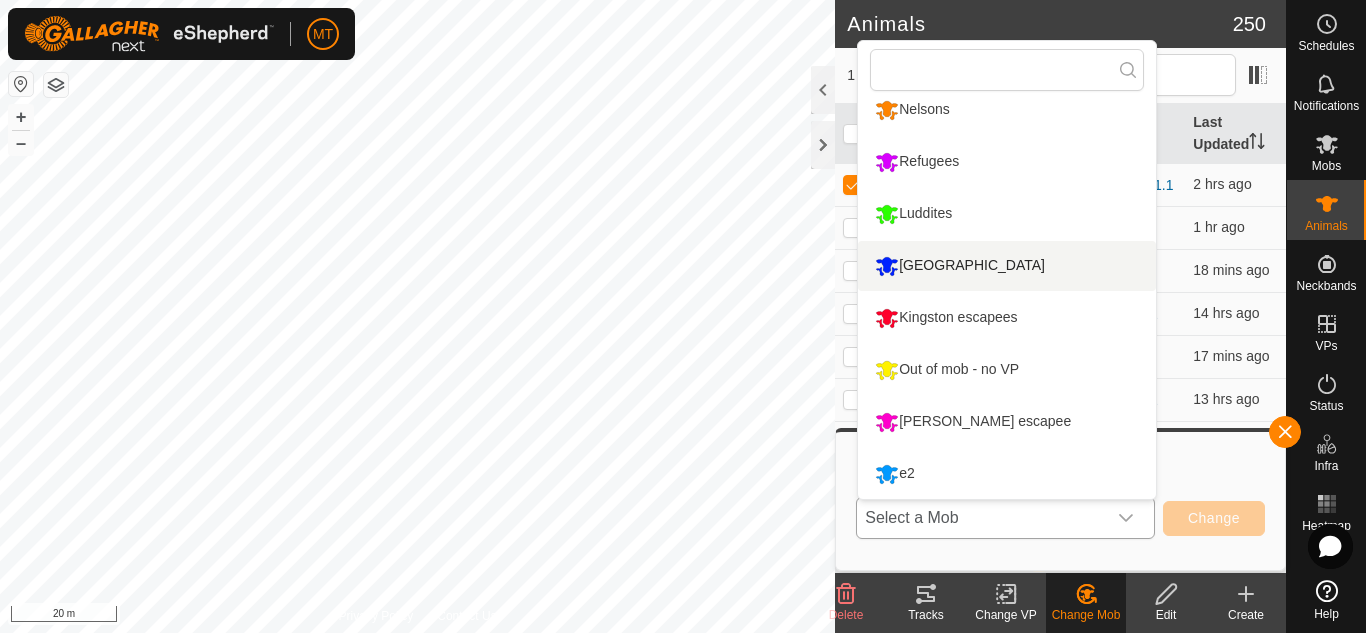drag, startPoint x: 935, startPoint y: 257, endPoint x: 943, endPoint y: 267, distance: 12.806249 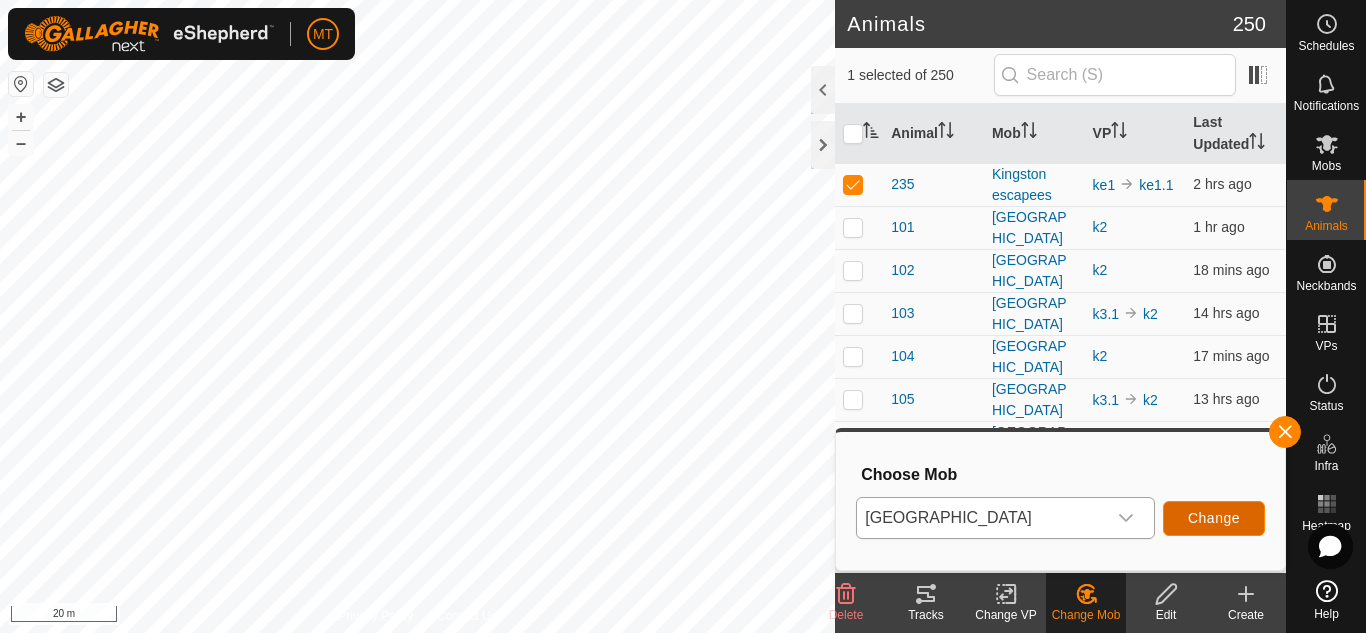 click on "Change" at bounding box center [1214, 518] 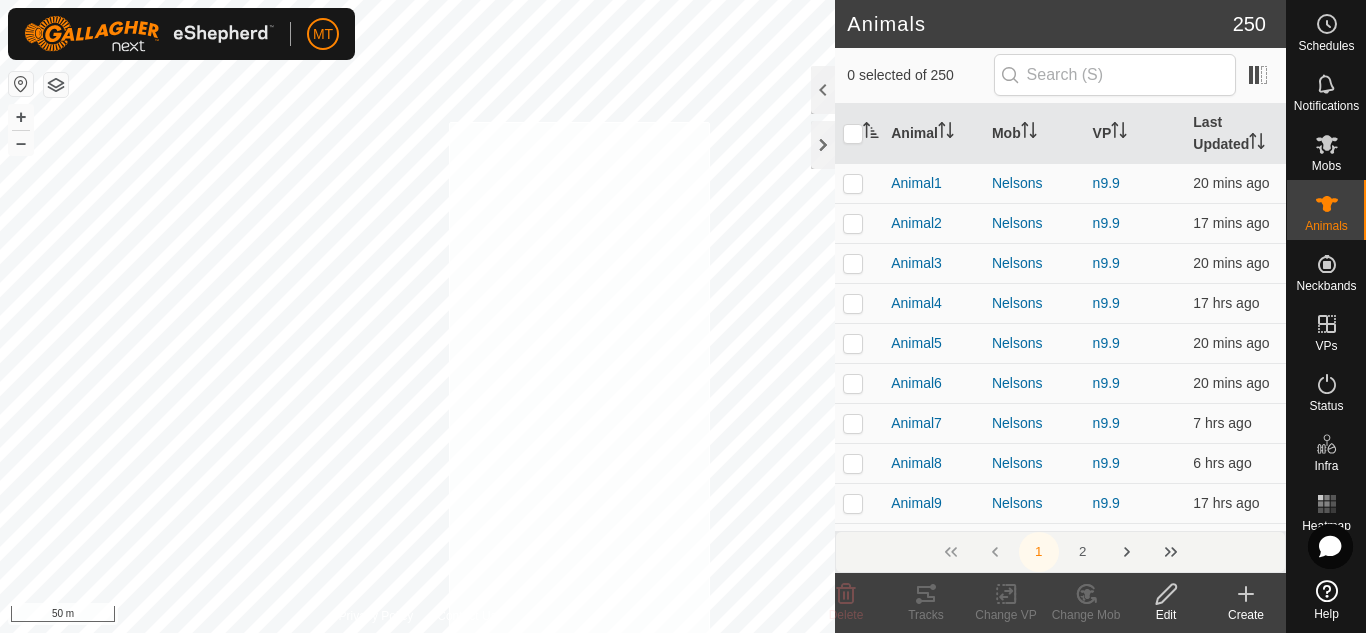 click on "MT Schedules Notifications Mobs Animals Neckbands VPs Status Infra Heatmap Help Animals 250  0 selected of 250   Animal   Mob   VP   Last Updated   Animal1   Nelsons  n9.9  20 mins ago  Animal2   Nelsons  n9.9  17 mins ago  Animal3   Nelsons  n9.9  20 mins ago  Animal4   Nelsons  n9.9  17 hrs ago  Animal5   Nelsons  n9.9  20 mins ago  Animal6   Nelsons  n9.9  20 mins ago  Animal7   Nelsons  n9.9  7 hrs ago  Animal8   Nelsons  n9.9  6 hrs ago  Animal9   Nelsons  n9.9  17 hrs ago  Animal10   Nelsons  n9.9  1 hr ago  Animal11   Nelsons  n9.9  1 hr ago  Animal12   Nelsons  n9.9  20 mins ago  Animal13   Nelsons  n9.9  1 hr ago  Animal14   Nelsons  l9.2  20 mins ago  Animal16   Nelsons  n9.9  8 hrs ago  Animal17   Nelsons  n9.9  3 hrs ago  Animal18   Nelsons  n9.9  3 hrs ago  Animal19   Nelsons  n9.9  1 hr ago  Animal20   Nelsons  n9.9  20 mins ago  Animal21   Nelsons  n9.9  2 hrs ago  Animal22   Nelsons  l9.2  19 mins ago  Animal23   Nelsons  n9.9  18 mins ago  Animal24   Nelsons  z1.8  1 hr ago n9.9 k2" at bounding box center (683, 316) 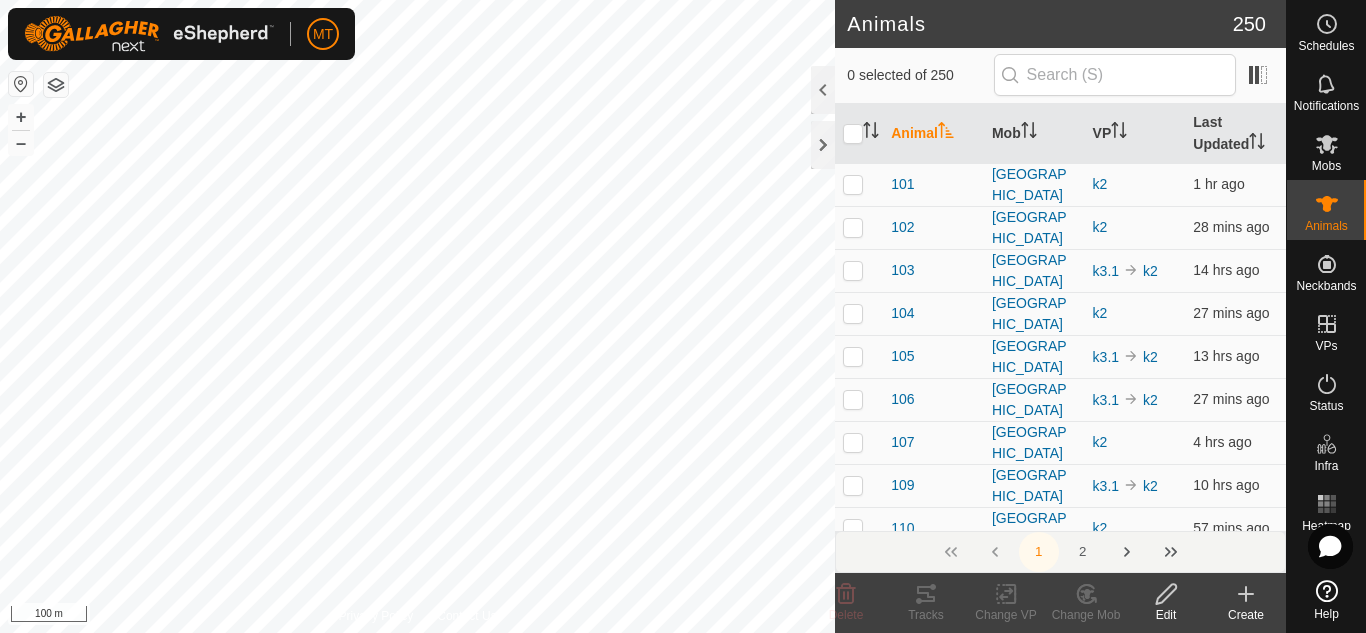 scroll, scrollTop: 0, scrollLeft: 0, axis: both 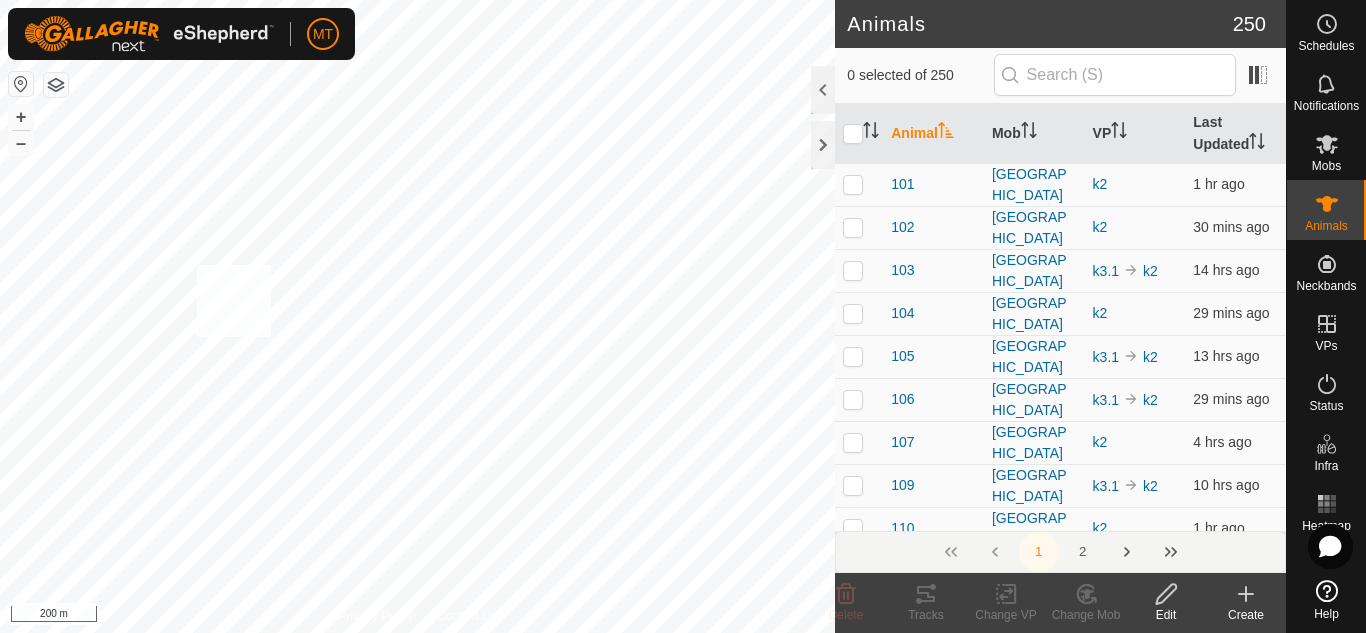 checkbox on "true" 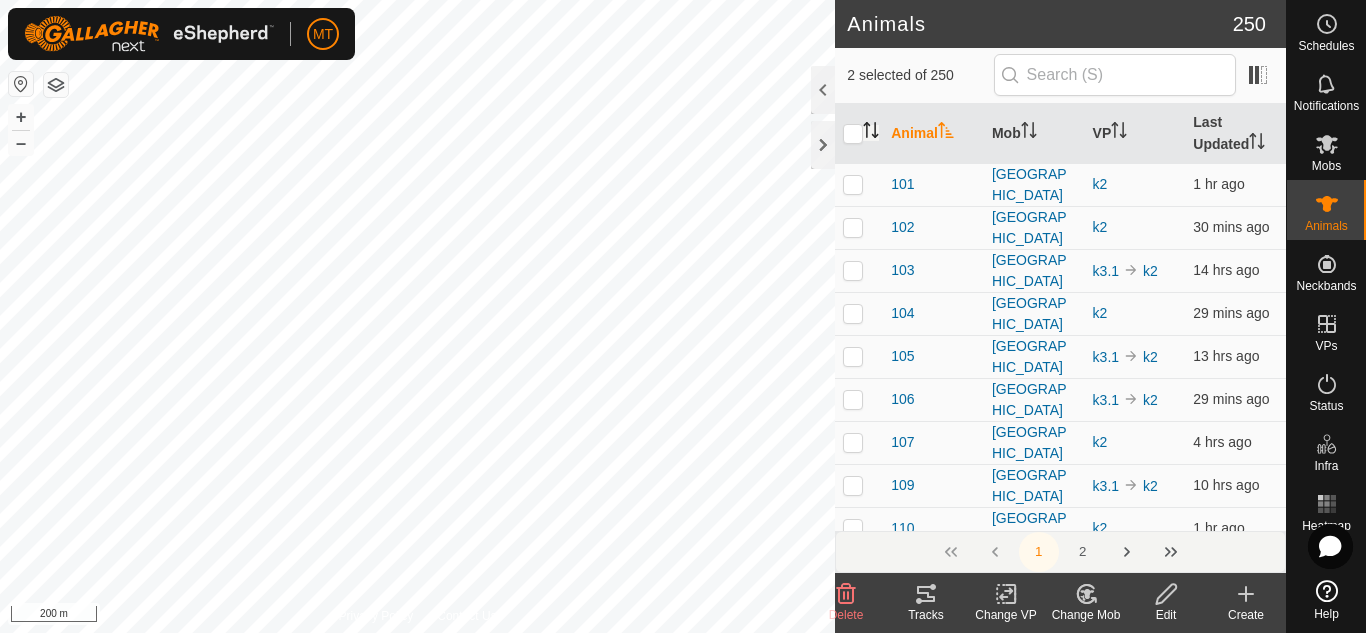 click 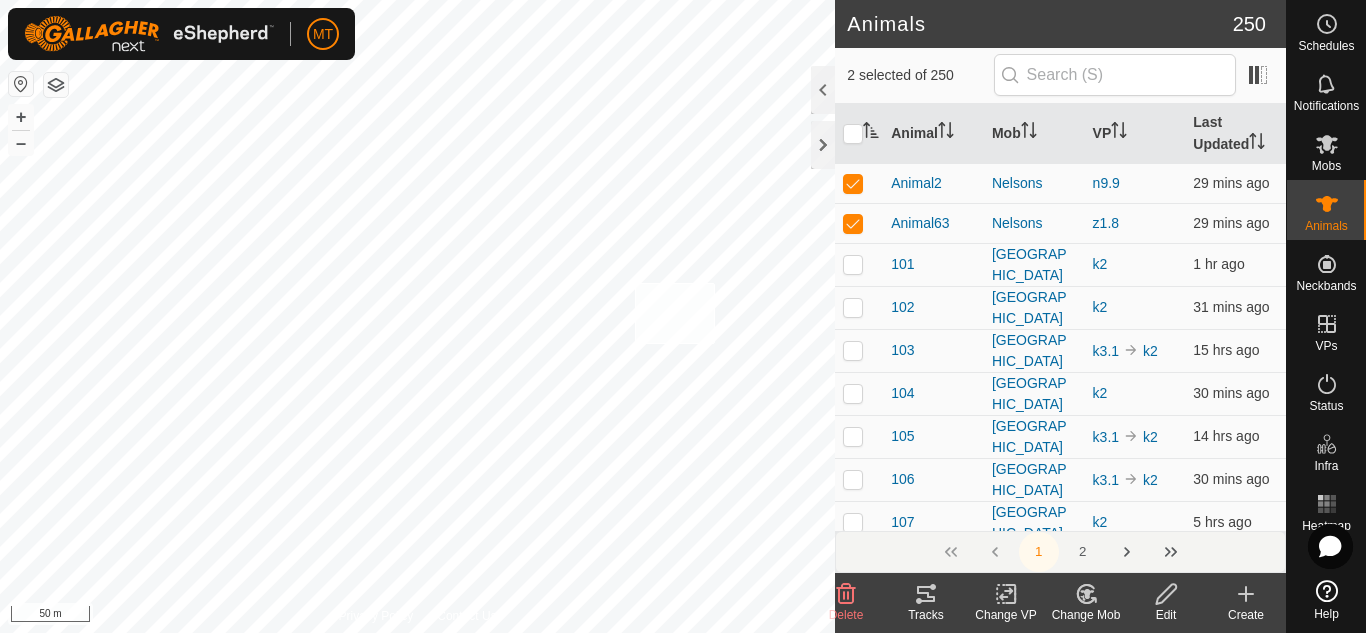 click on "Animal42
3013590904
Nelsons
n9.9 + – ⇧ i 50 m" at bounding box center (417, 316) 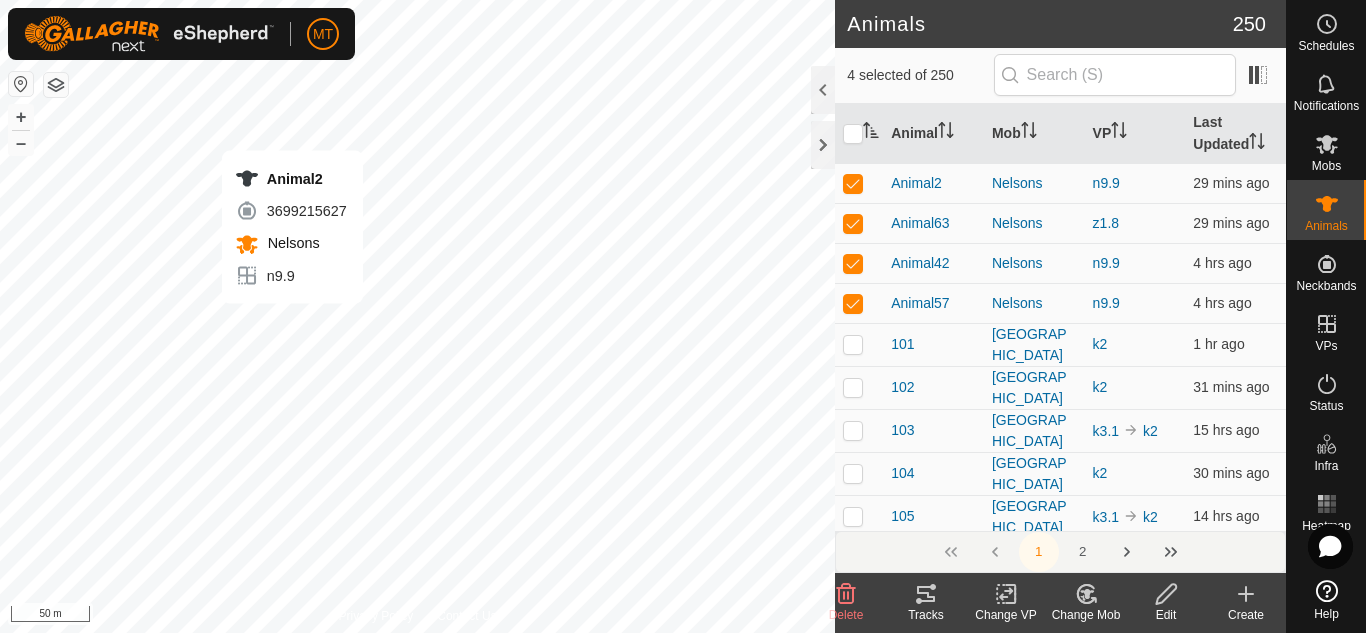 checkbox on "false" 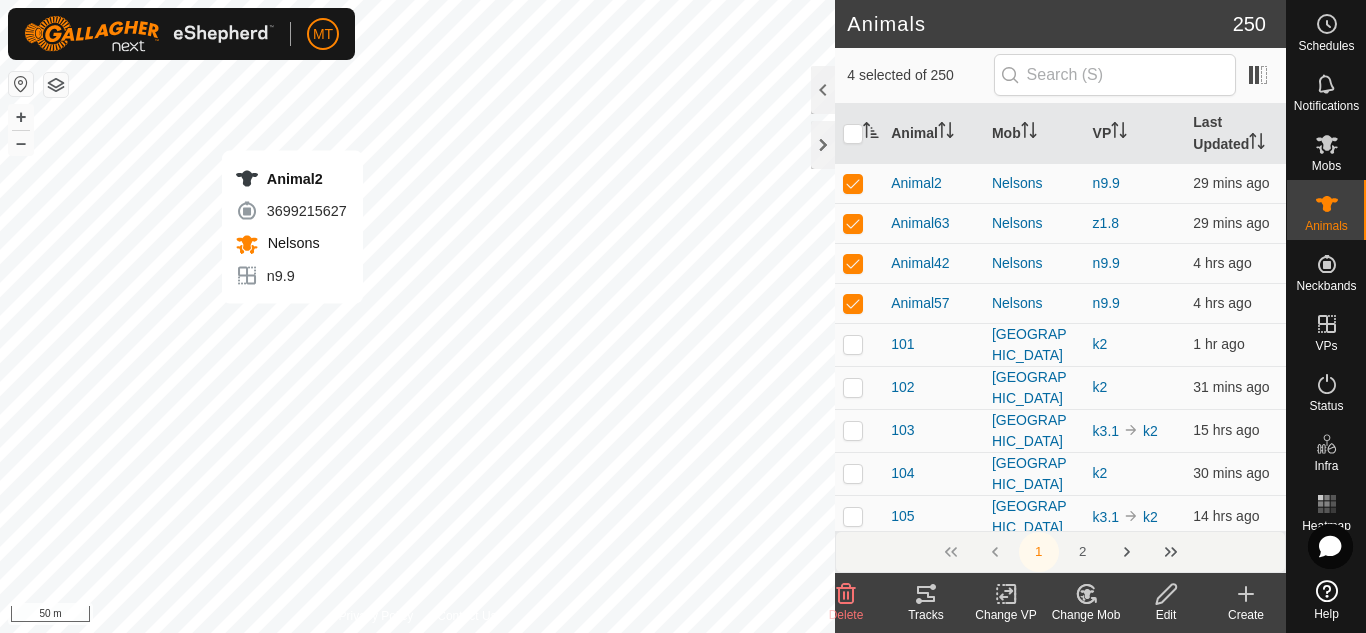 checkbox on "false" 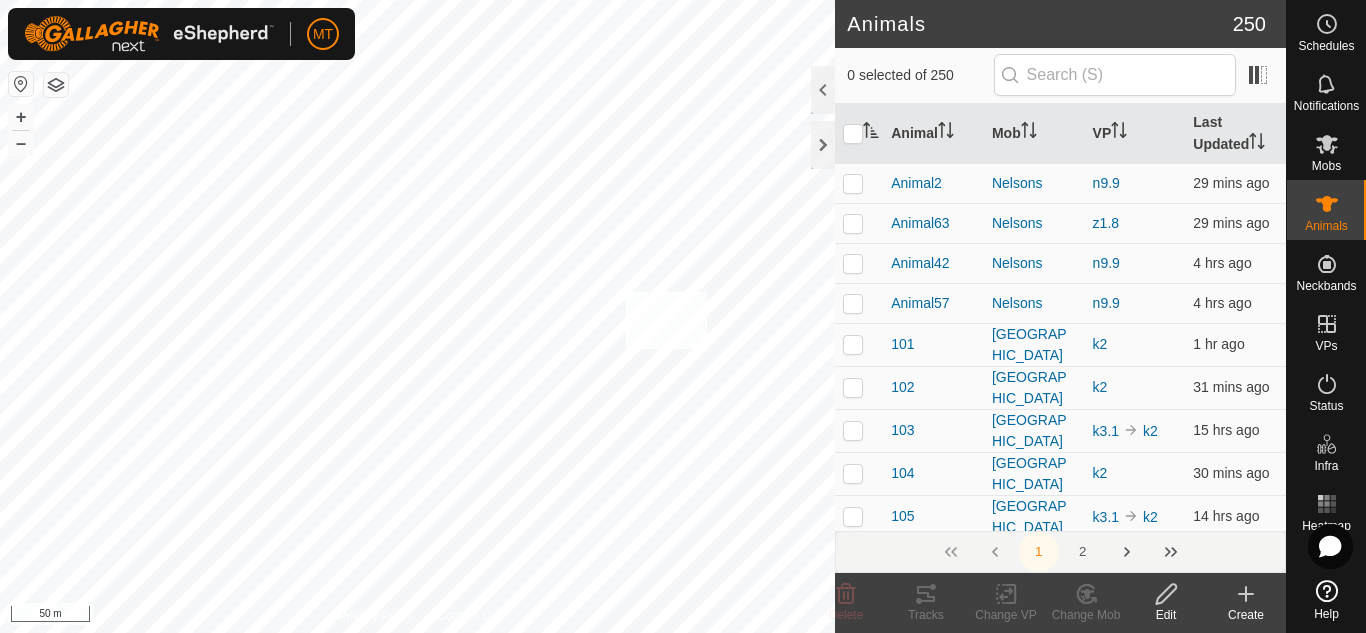 click on "Animal42
3013590904
Nelsons
n9.9 + – ⇧ i 50 m" at bounding box center [417, 316] 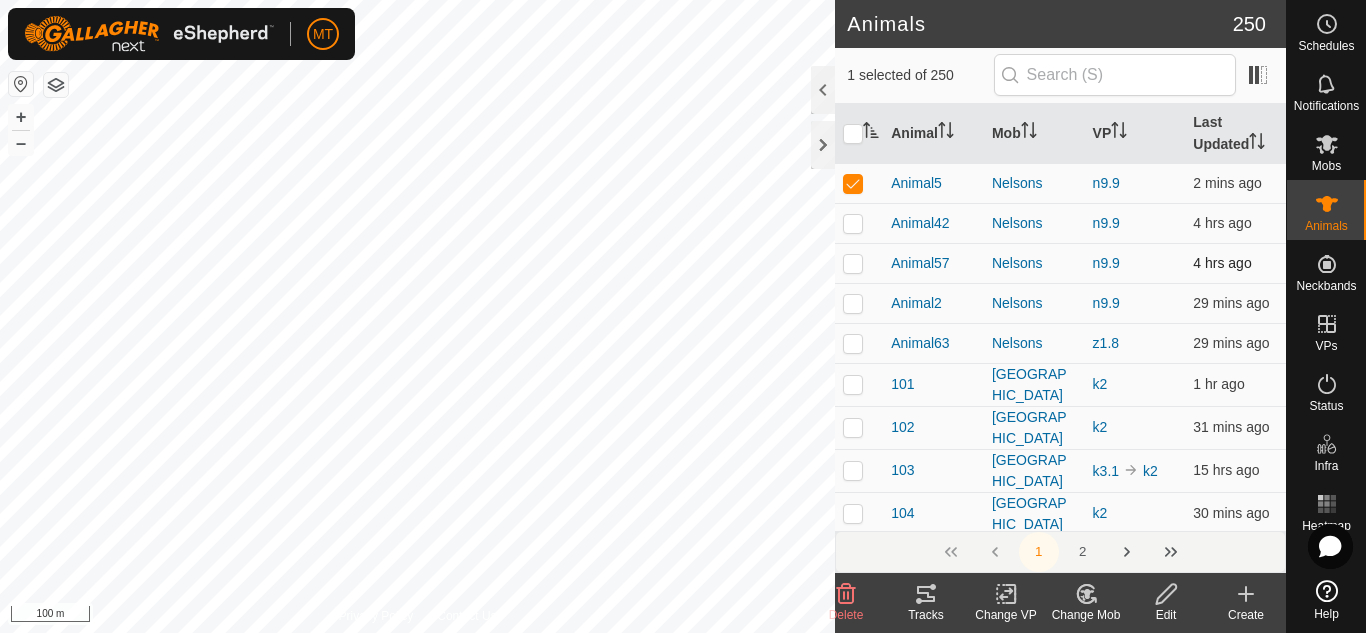 checkbox on "false" 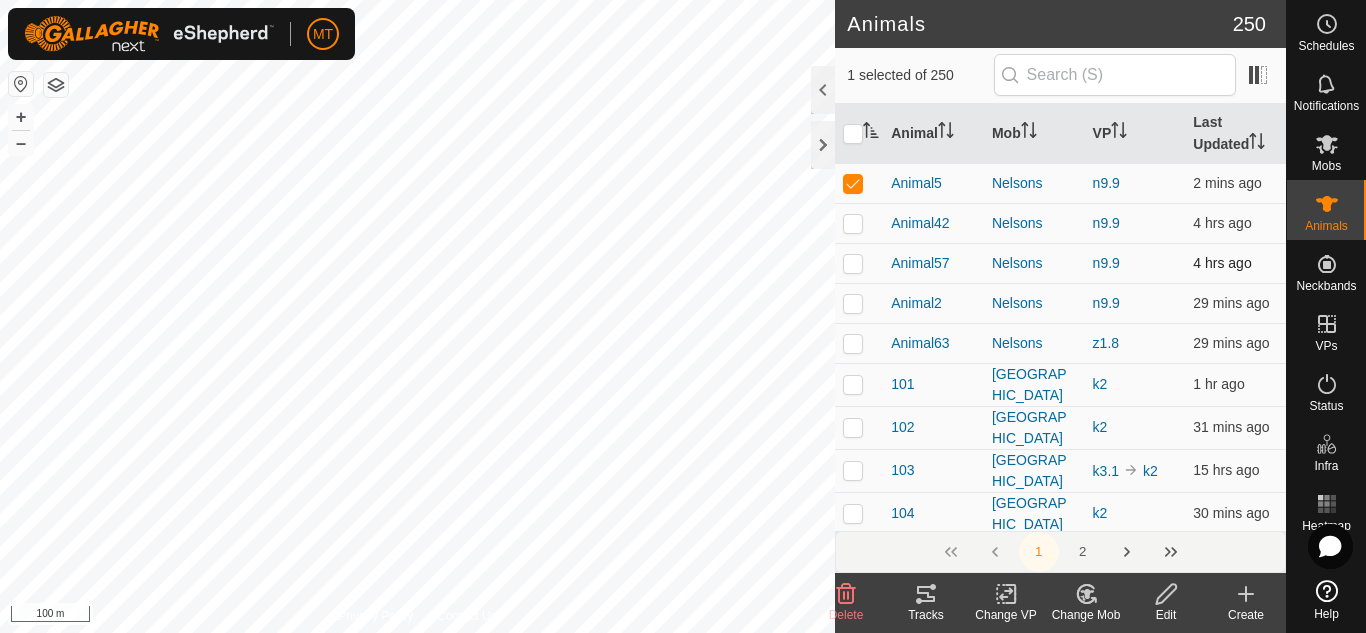 checkbox on "false" 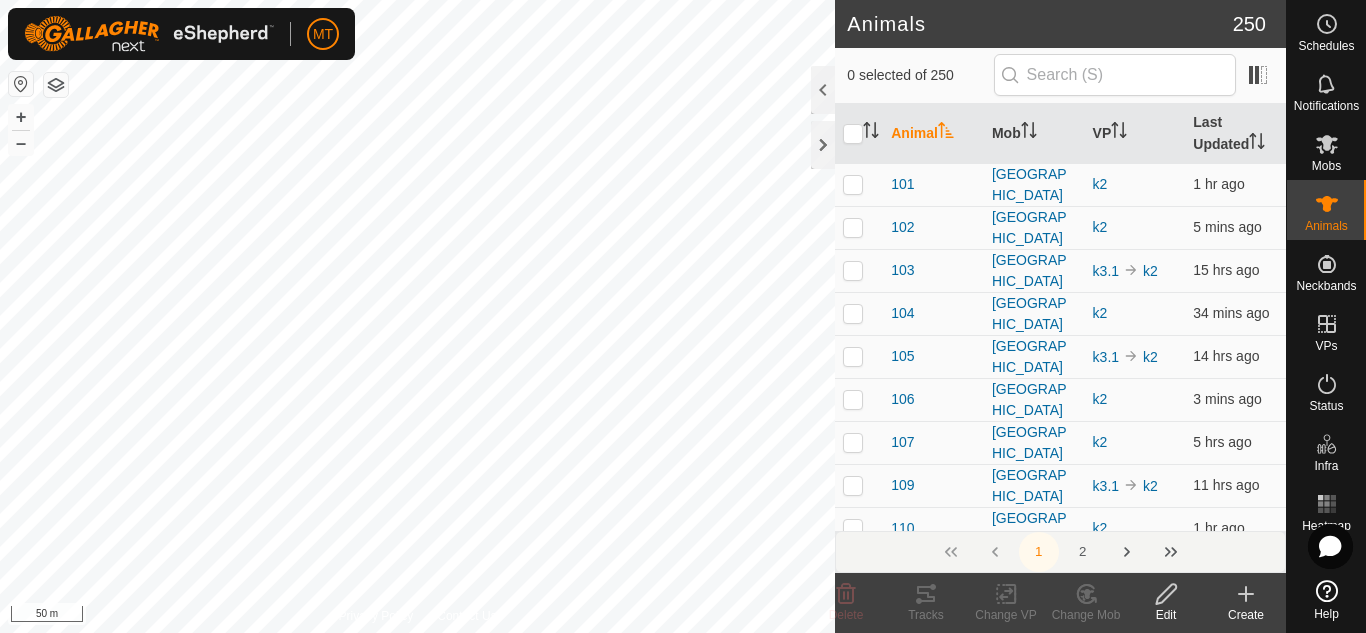 scroll, scrollTop: 0, scrollLeft: 0, axis: both 